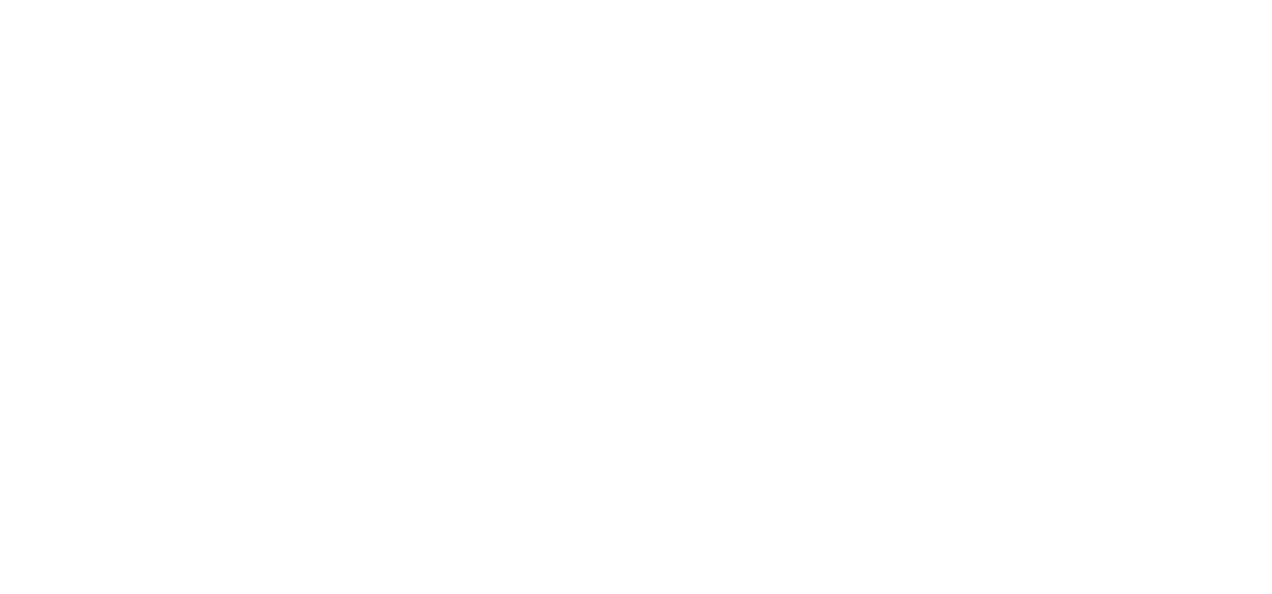 scroll, scrollTop: 0, scrollLeft: 0, axis: both 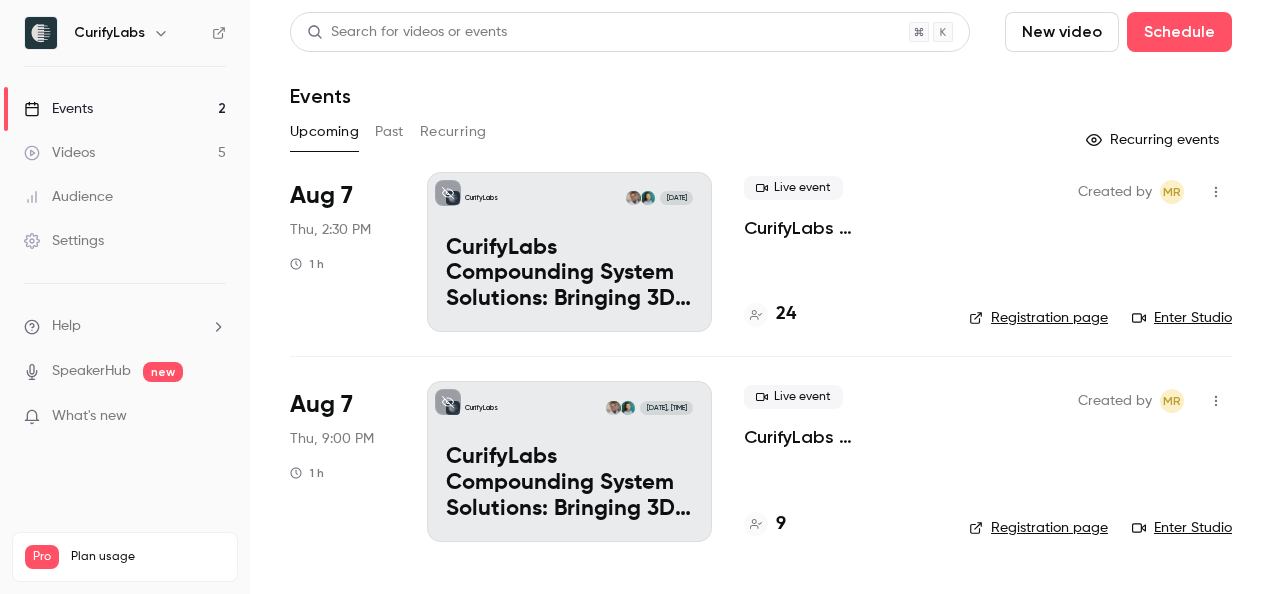 click on "24" at bounding box center [786, 314] 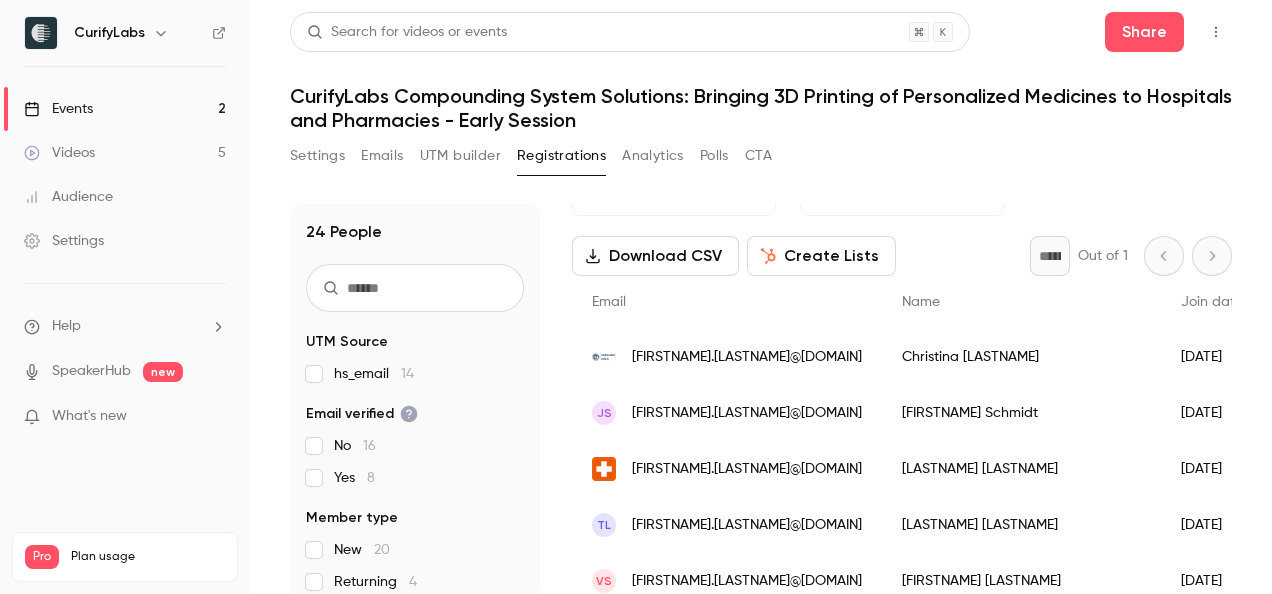 scroll, scrollTop: 90, scrollLeft: 0, axis: vertical 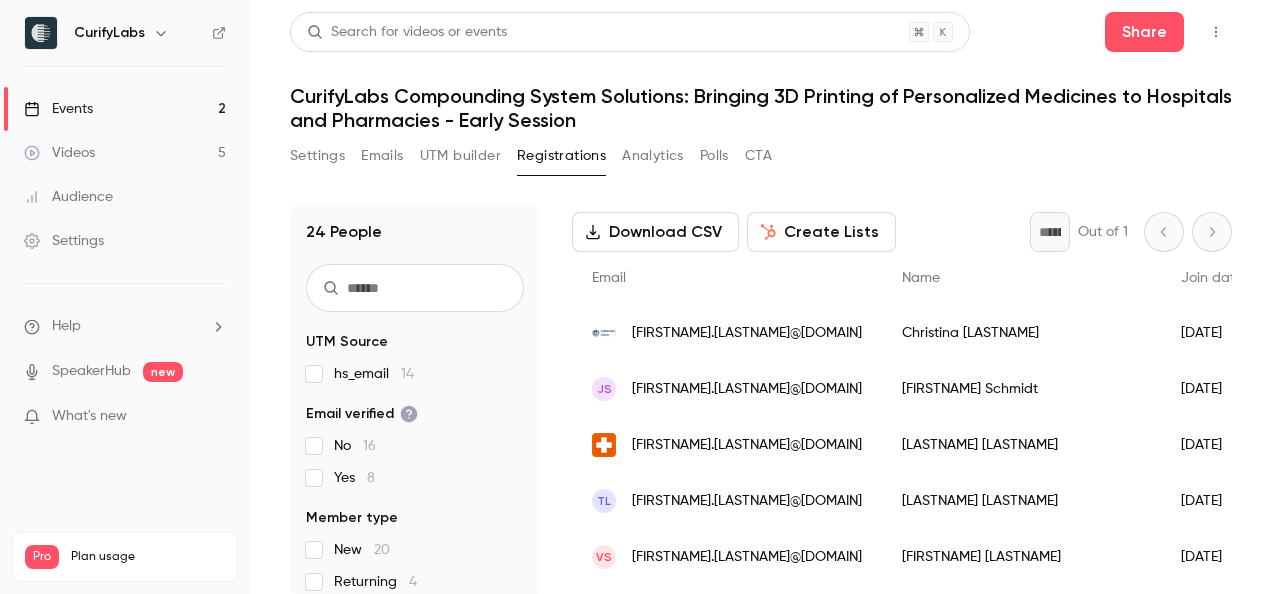 click on "[FIRSTNAME].[LASTNAME]@[DOMAIN]" at bounding box center [747, 445] 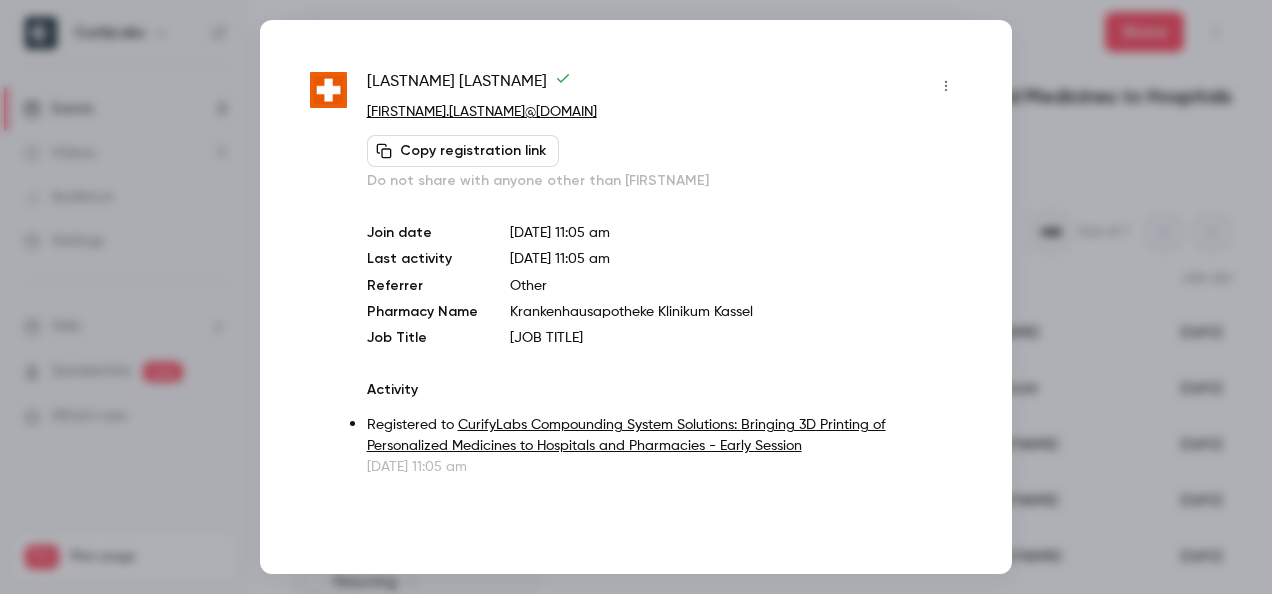 click at bounding box center [636, 297] 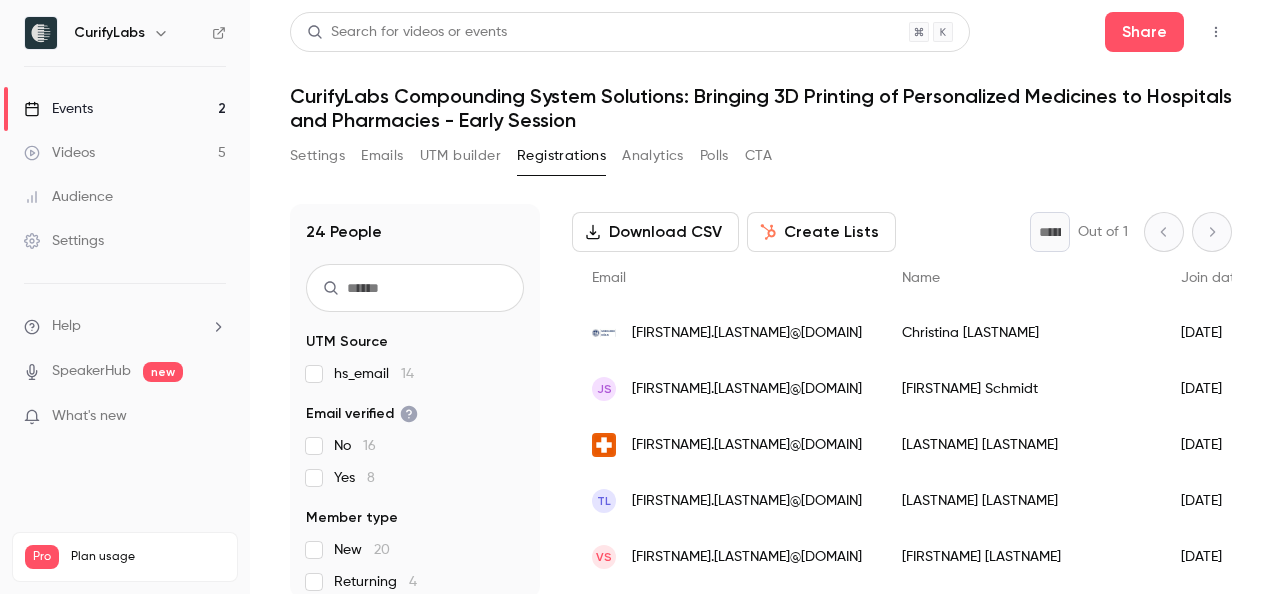 click on "[FIRSTNAME].[LASTNAME]@[DOMAIN]" at bounding box center [747, 501] 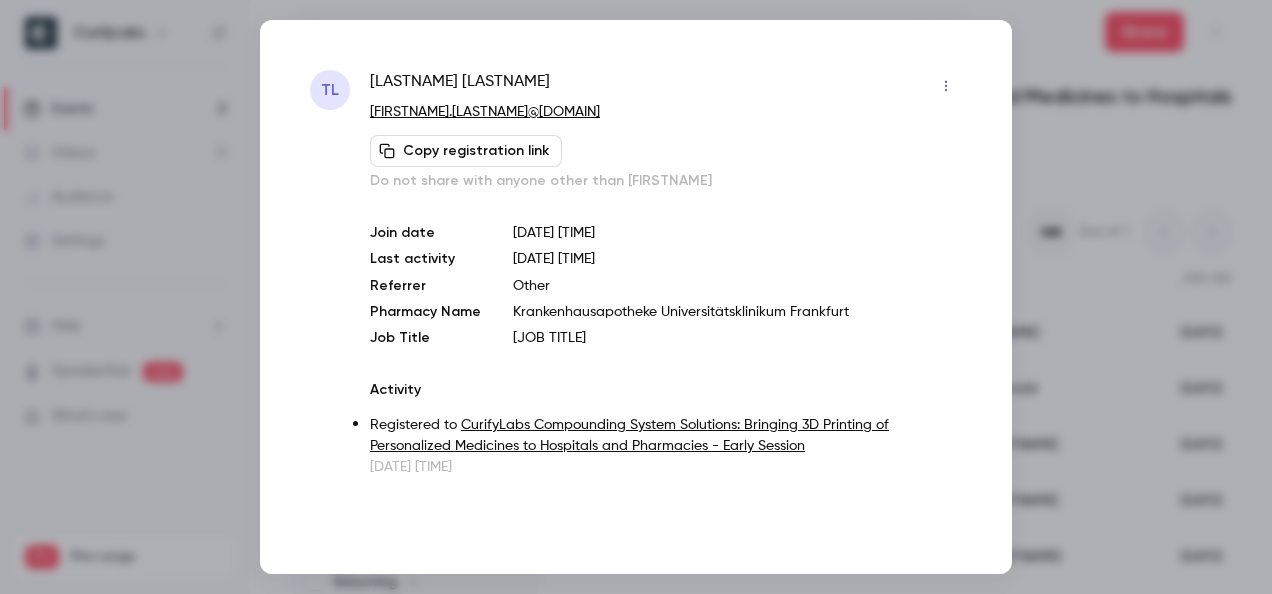 click at bounding box center (636, 297) 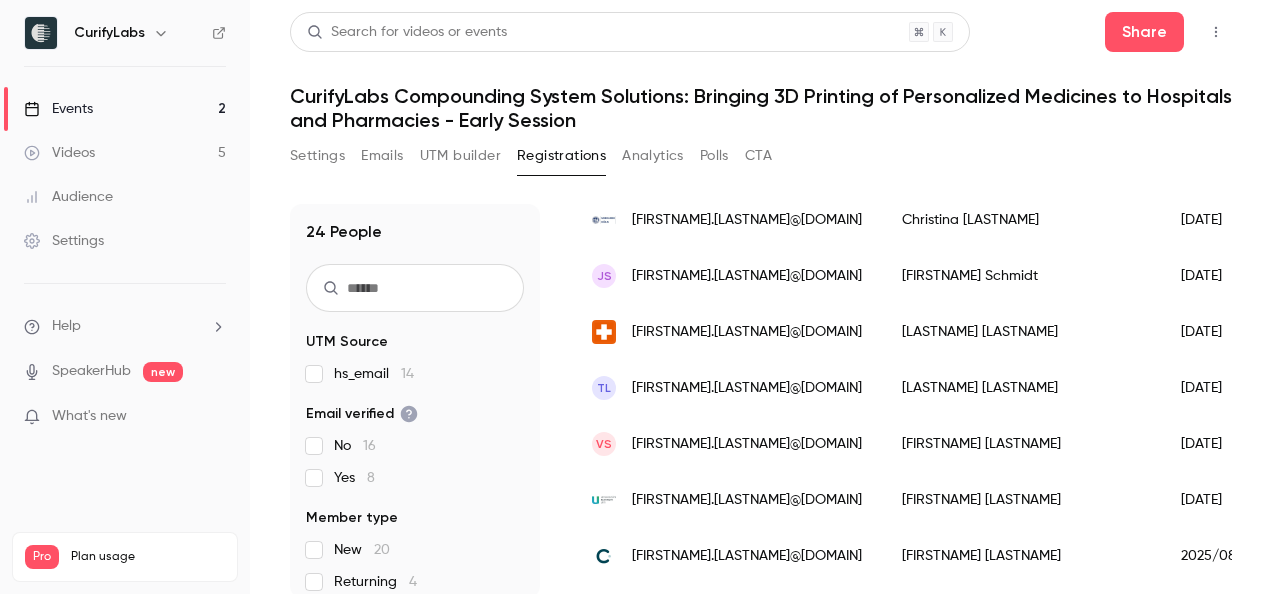 scroll, scrollTop: 205, scrollLeft: 0, axis: vertical 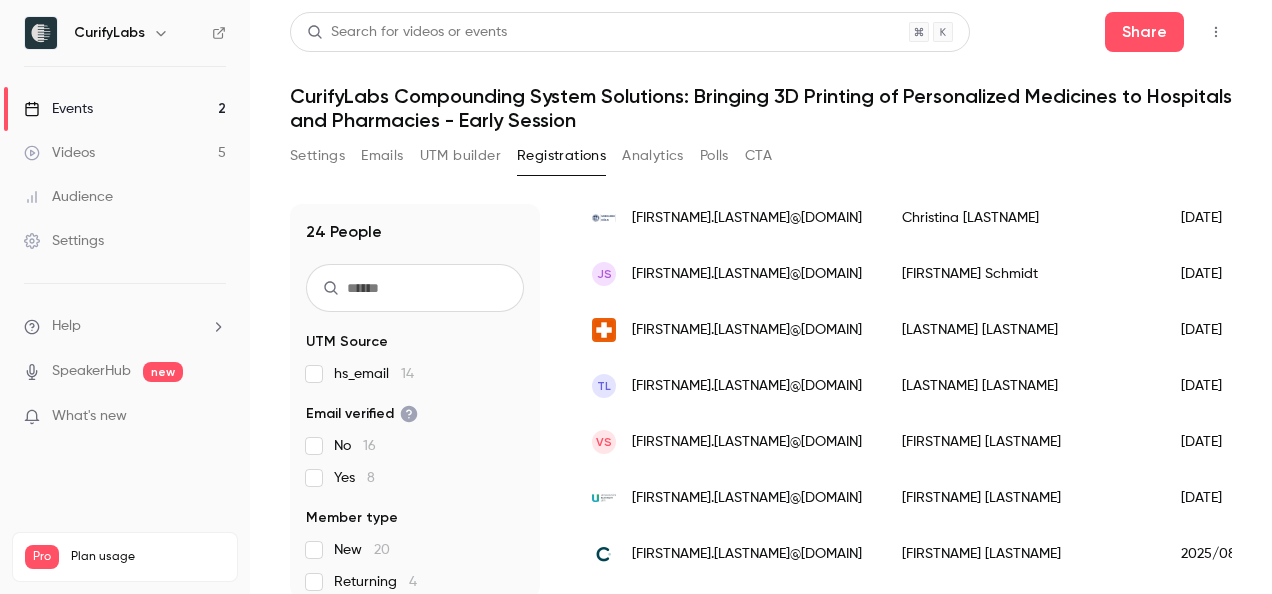 click on "[FIRSTNAME].[LASTNAME]@[DOMAIN]" at bounding box center (747, 442) 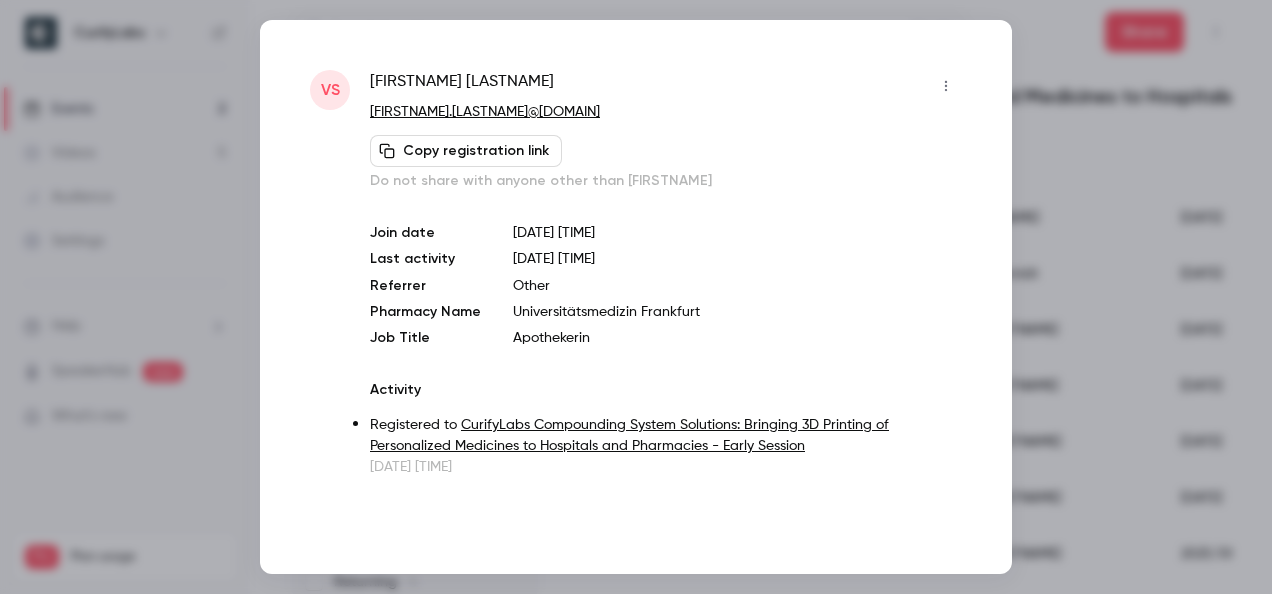click at bounding box center [636, 297] 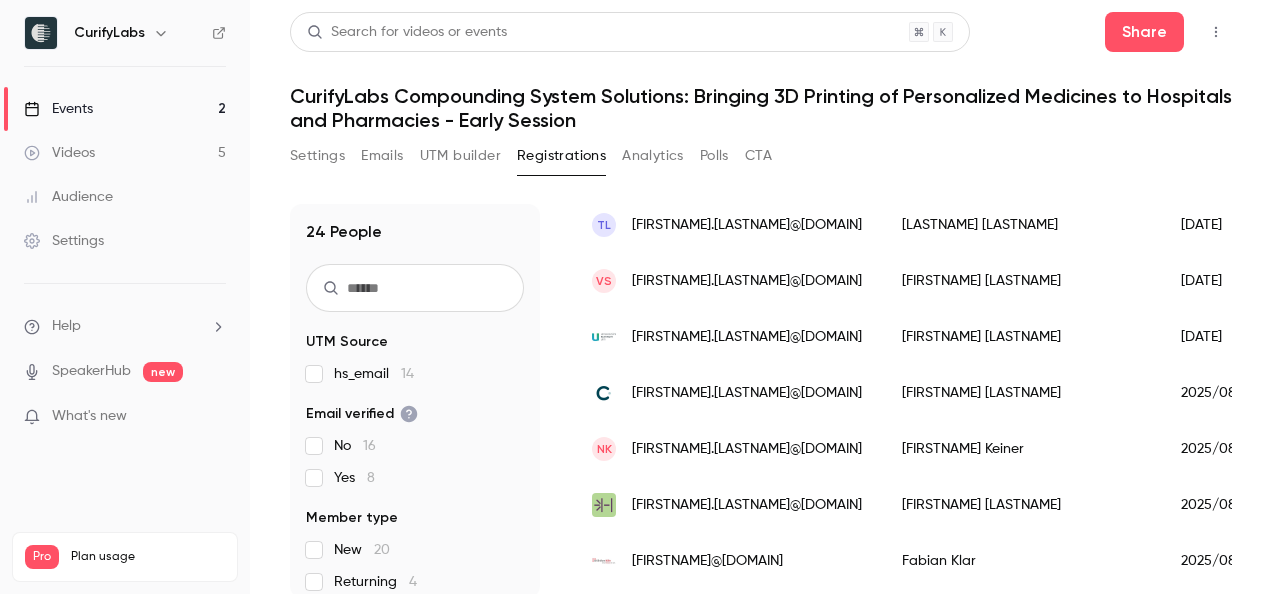 scroll, scrollTop: 375, scrollLeft: 0, axis: vertical 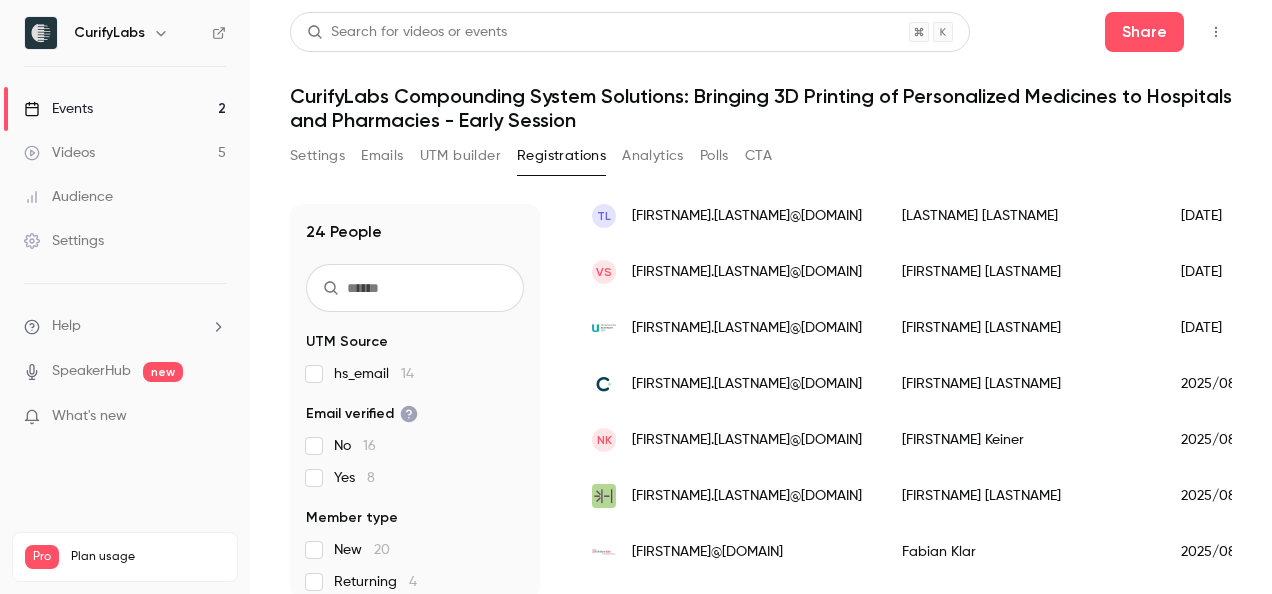 click on "[FIRSTNAME].[LASTNAME]@[DOMAIN]" at bounding box center (747, 440) 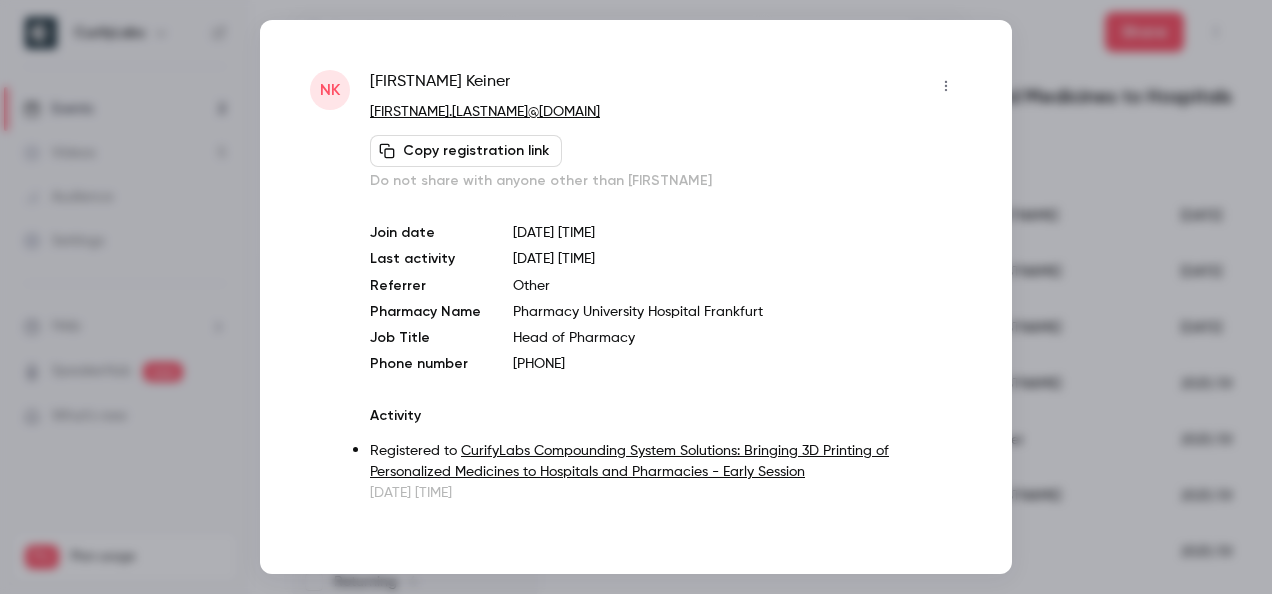 click at bounding box center [636, 297] 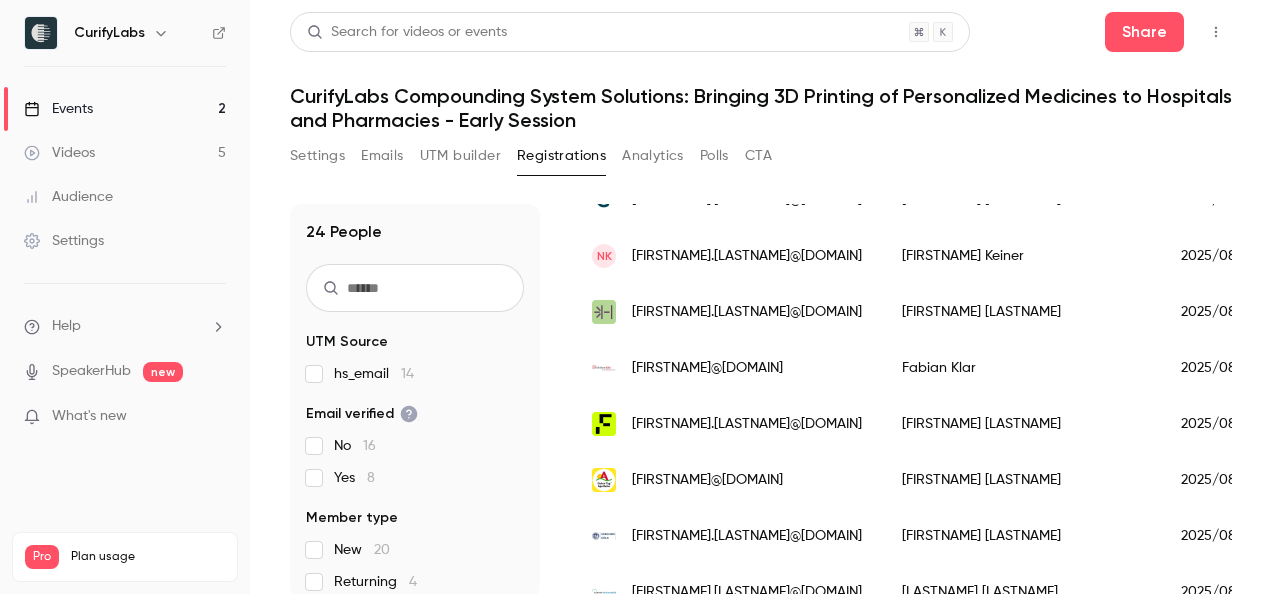 scroll, scrollTop: 561, scrollLeft: 0, axis: vertical 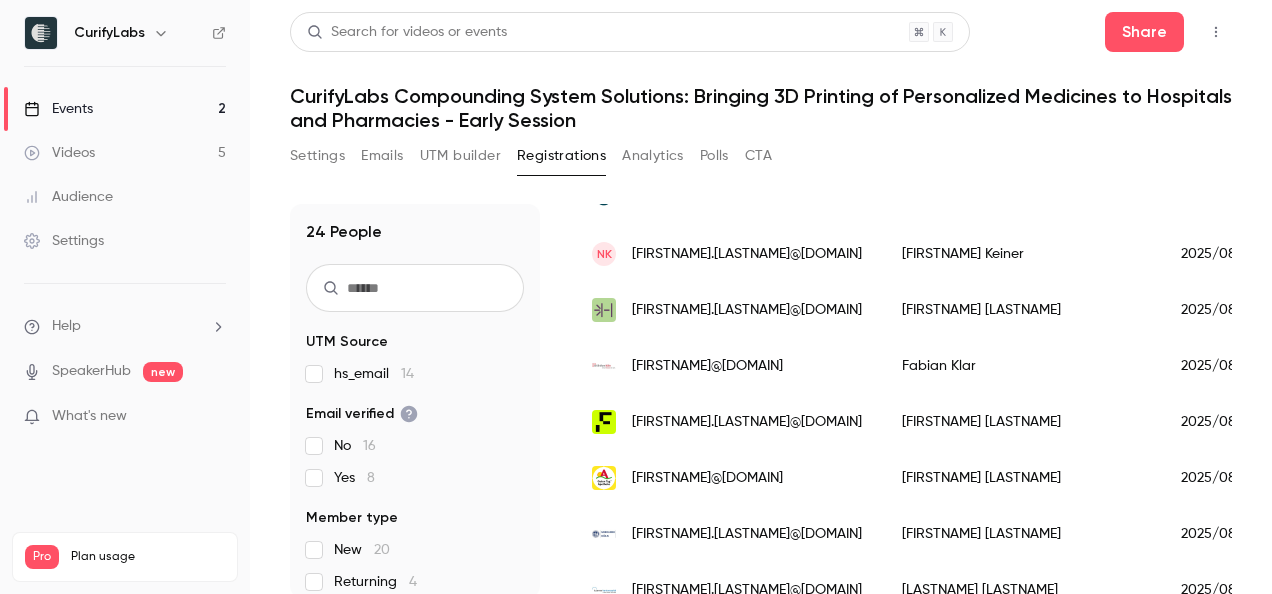 click on "[FIRSTNAME].[LASTNAME]@[DOMAIN]" at bounding box center (747, 422) 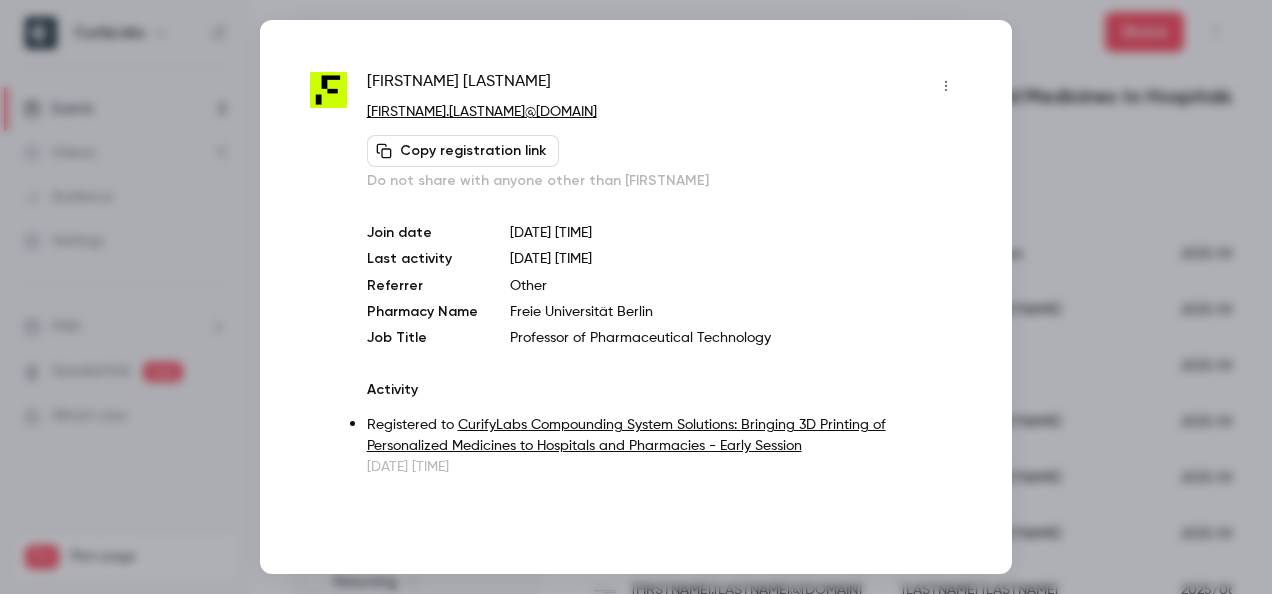 click at bounding box center (636, 297) 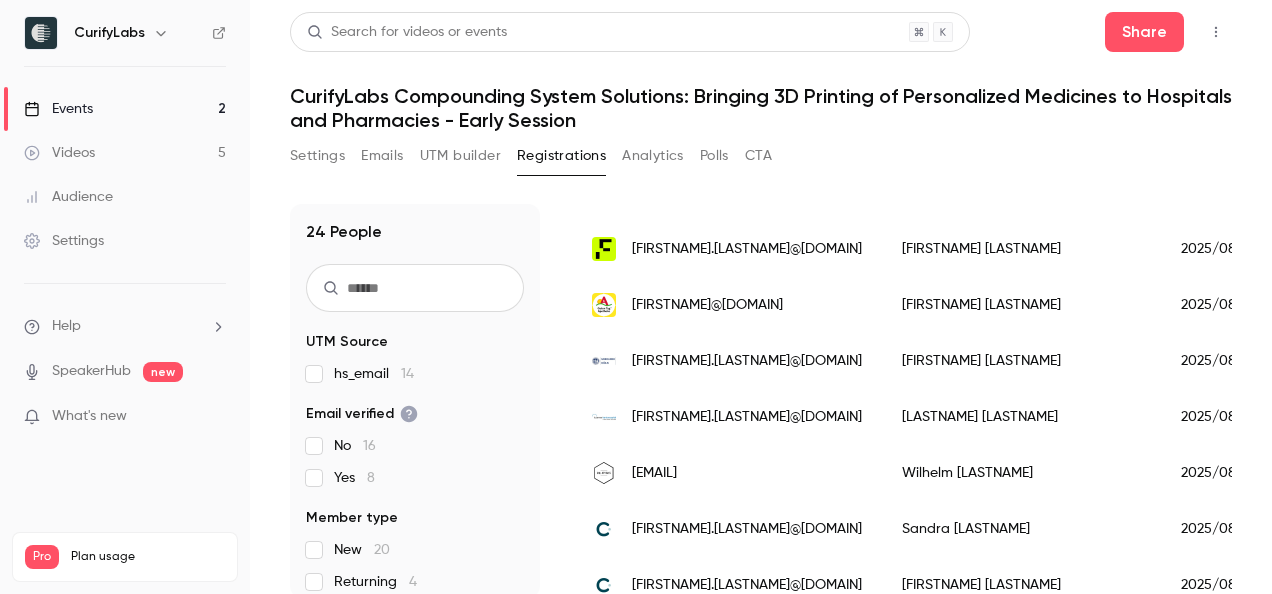 scroll, scrollTop: 735, scrollLeft: 0, axis: vertical 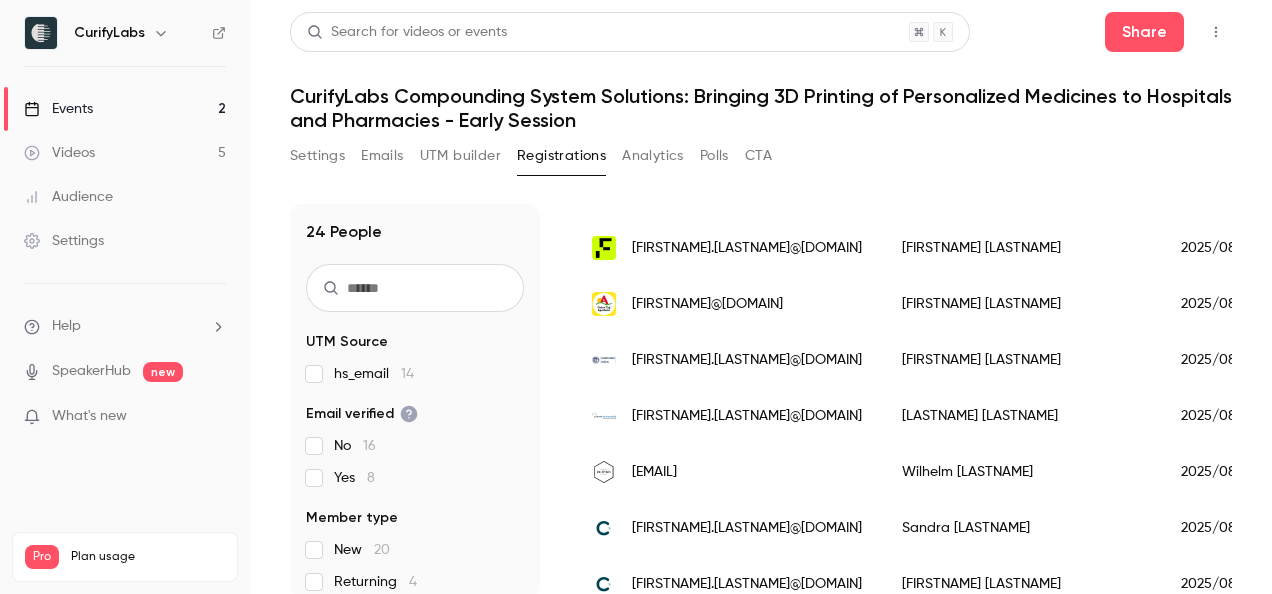 click on "[EMAIL]" at bounding box center [654, 472] 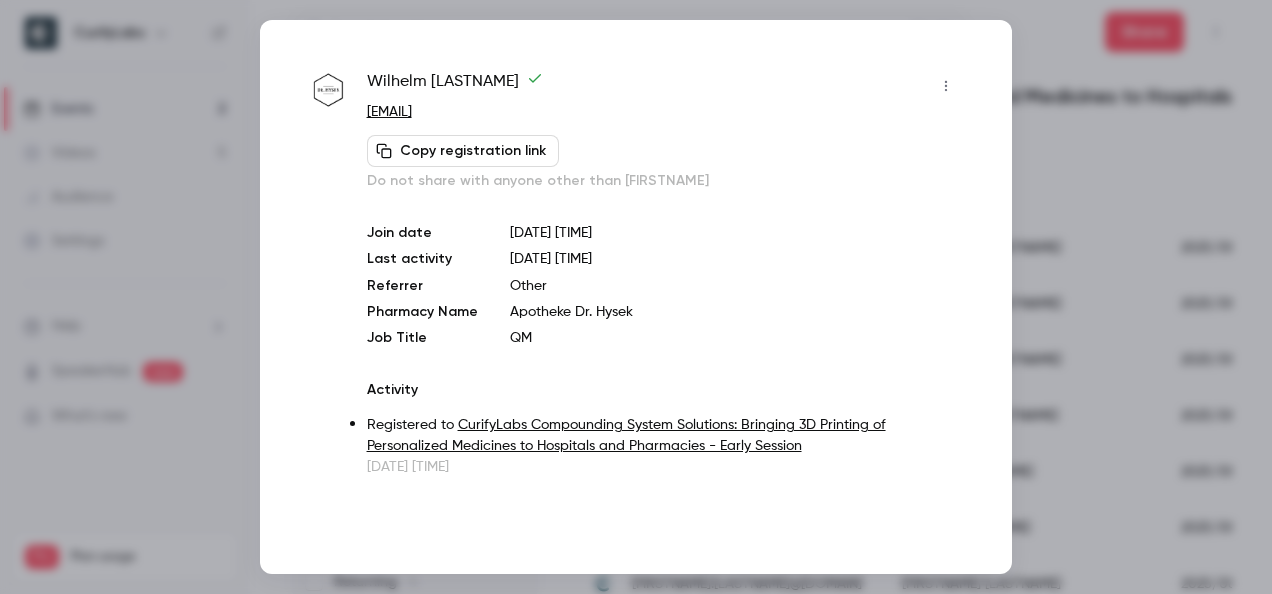 click at bounding box center [636, 297] 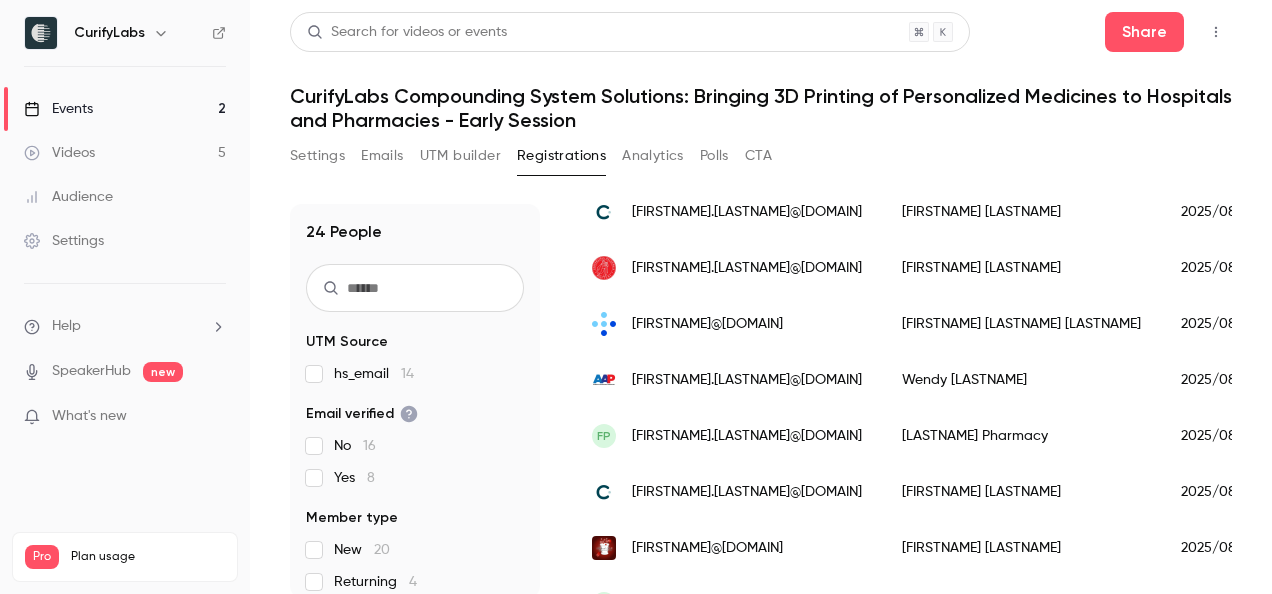 scroll, scrollTop: 1115, scrollLeft: 0, axis: vertical 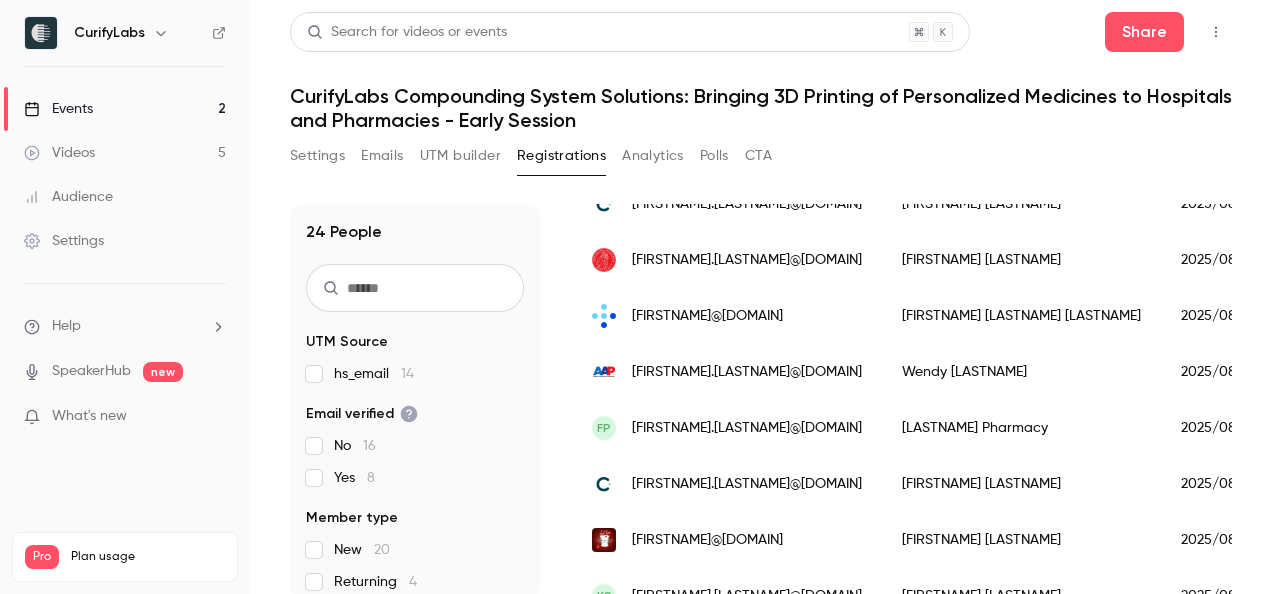 click on "[FIRSTNAME].[LASTNAME]@[DOMAIN]" at bounding box center (747, 428) 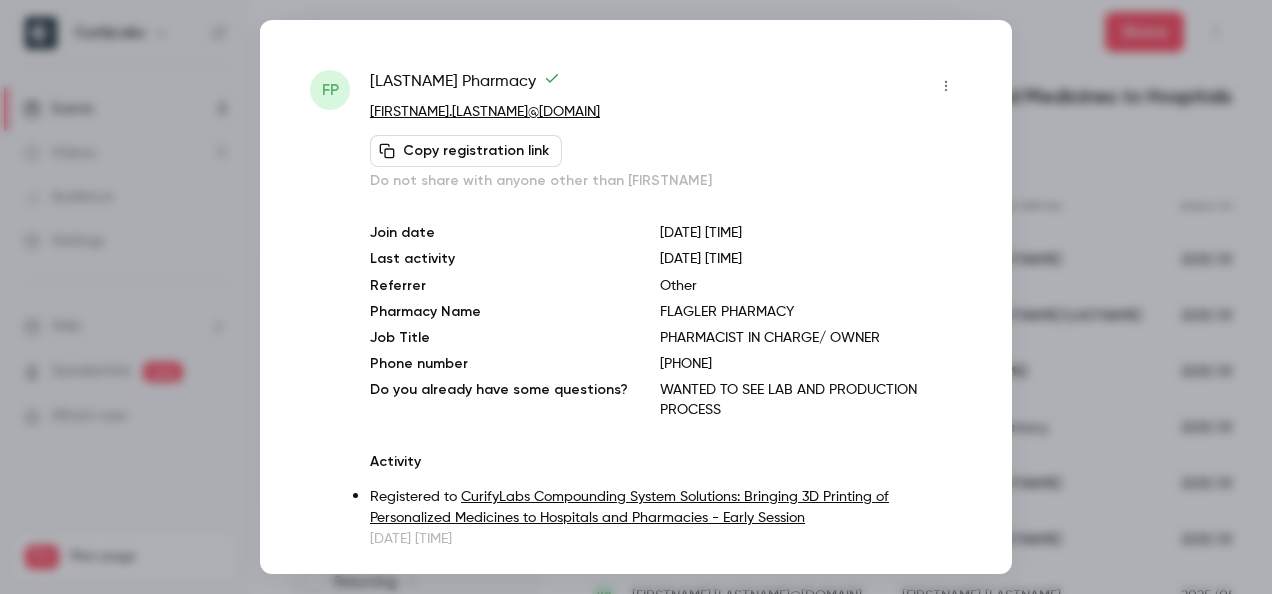 click at bounding box center [636, 297] 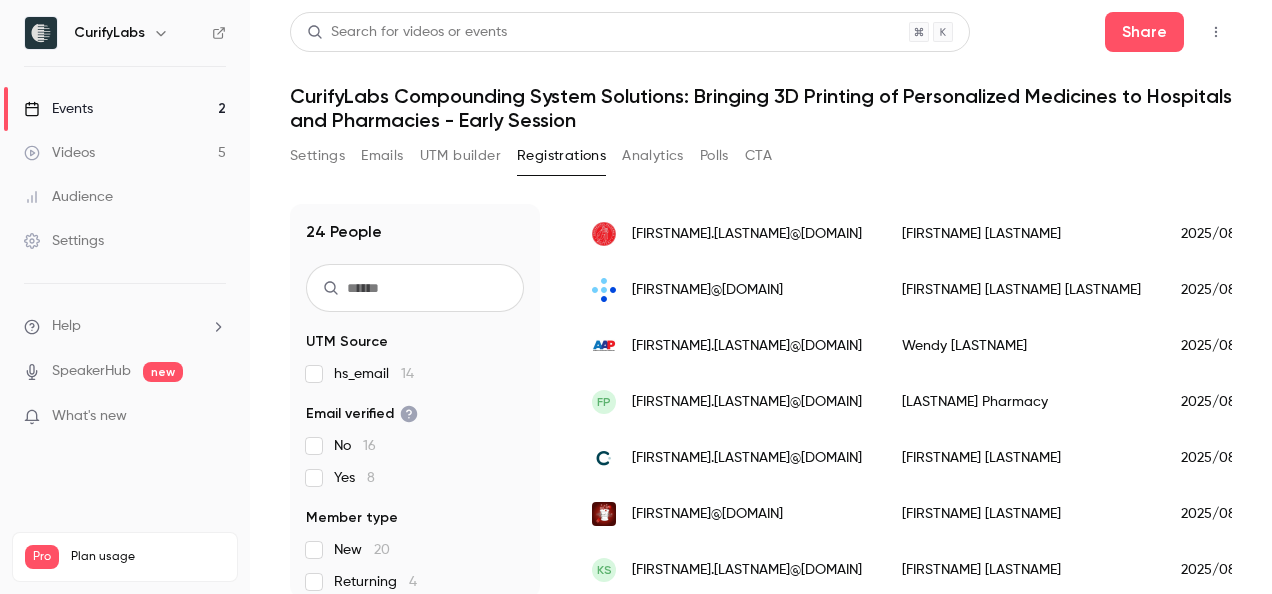 scroll, scrollTop: 1145, scrollLeft: 0, axis: vertical 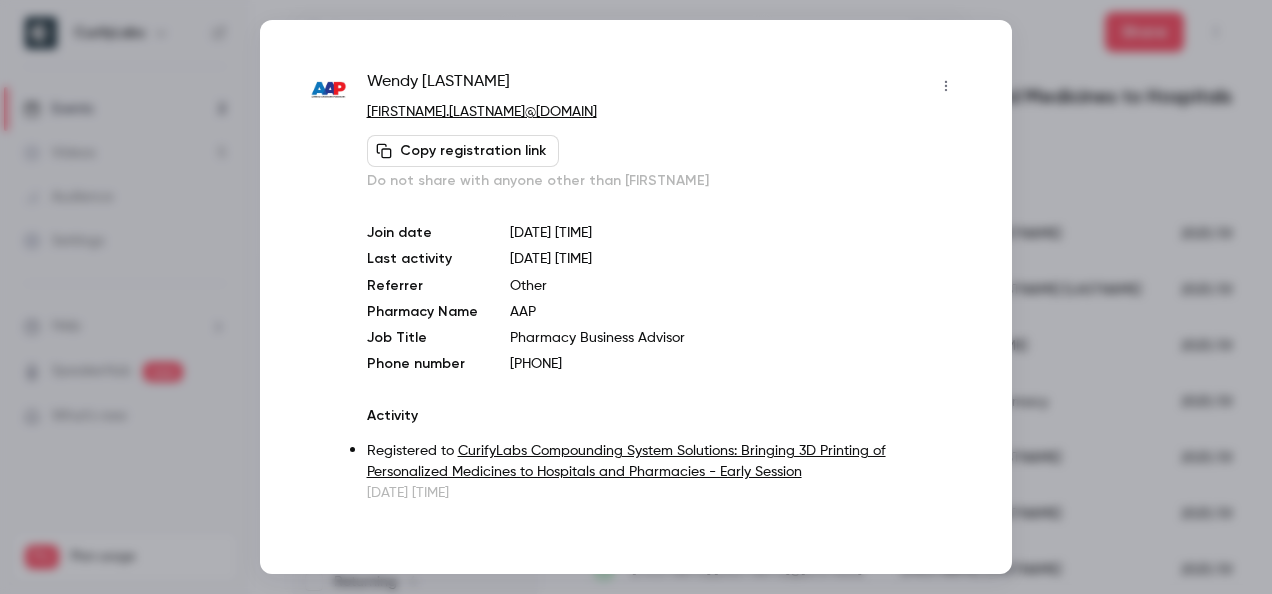 click at bounding box center (636, 297) 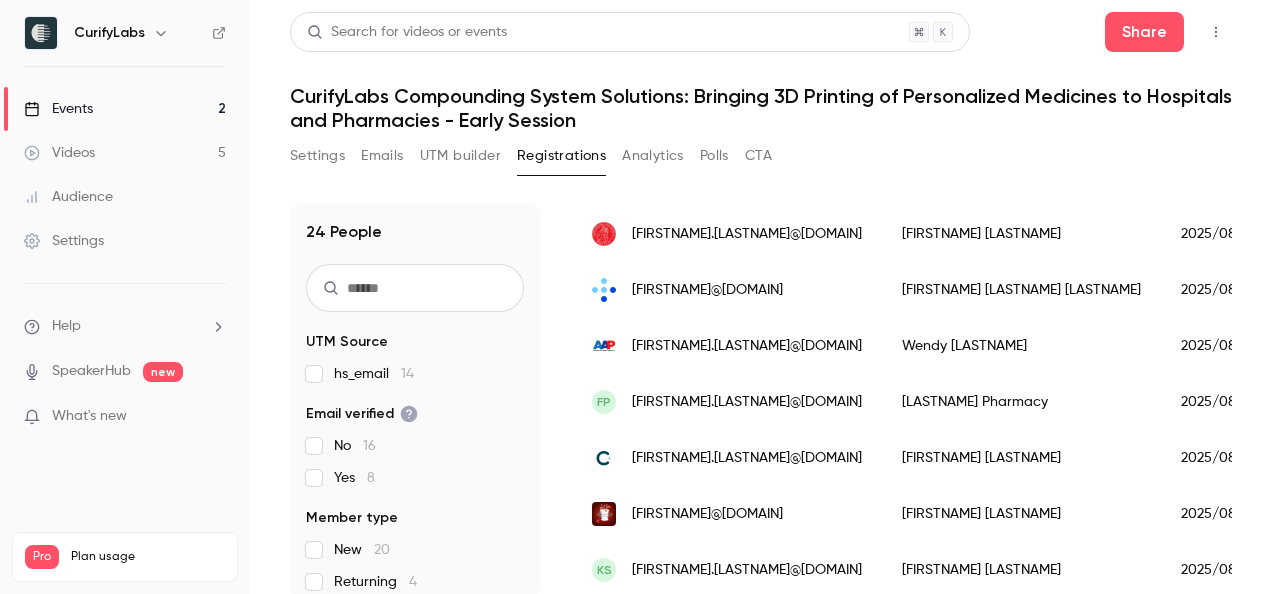 click on "Events" at bounding box center (58, 109) 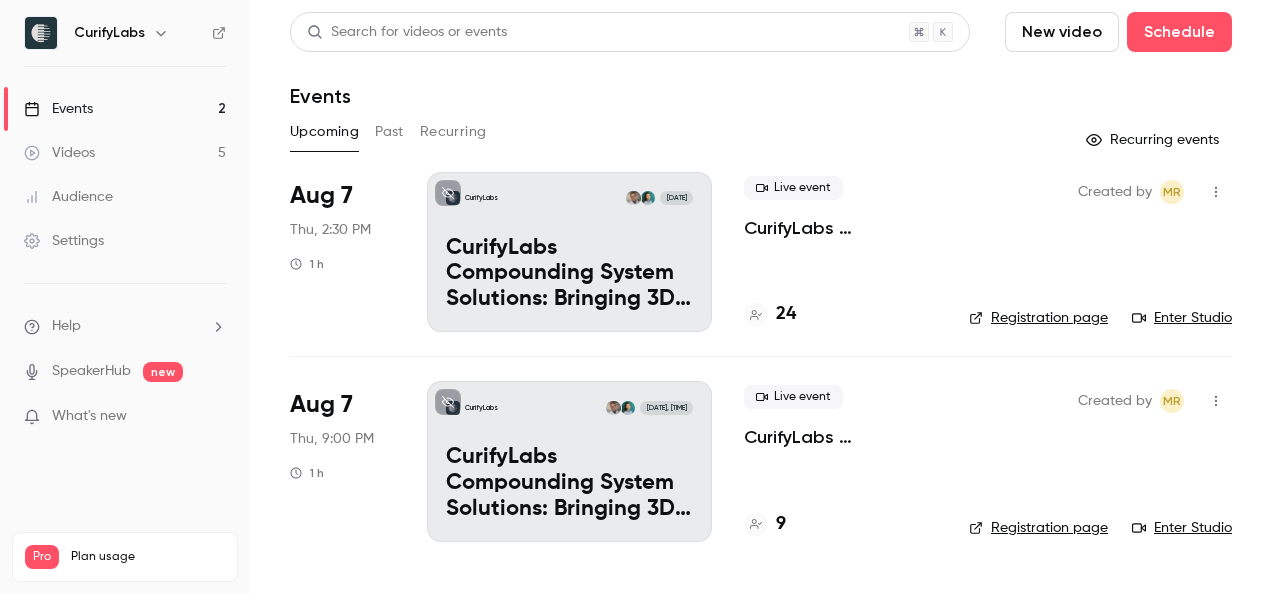 click on "9" at bounding box center [781, 524] 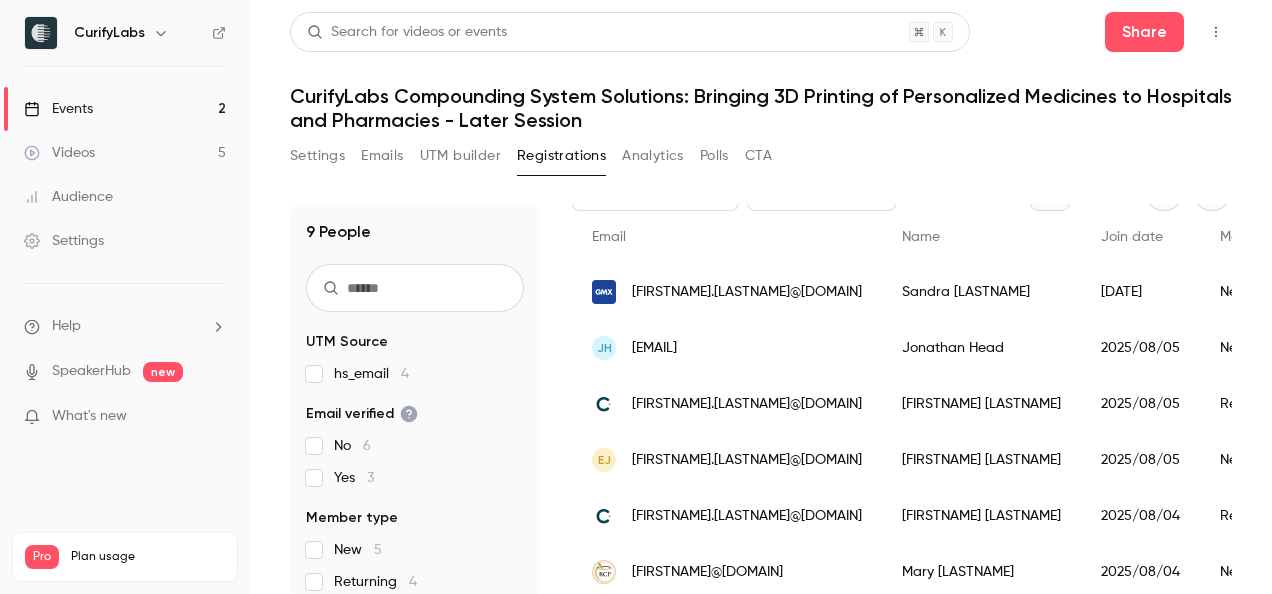 scroll, scrollTop: 132, scrollLeft: 0, axis: vertical 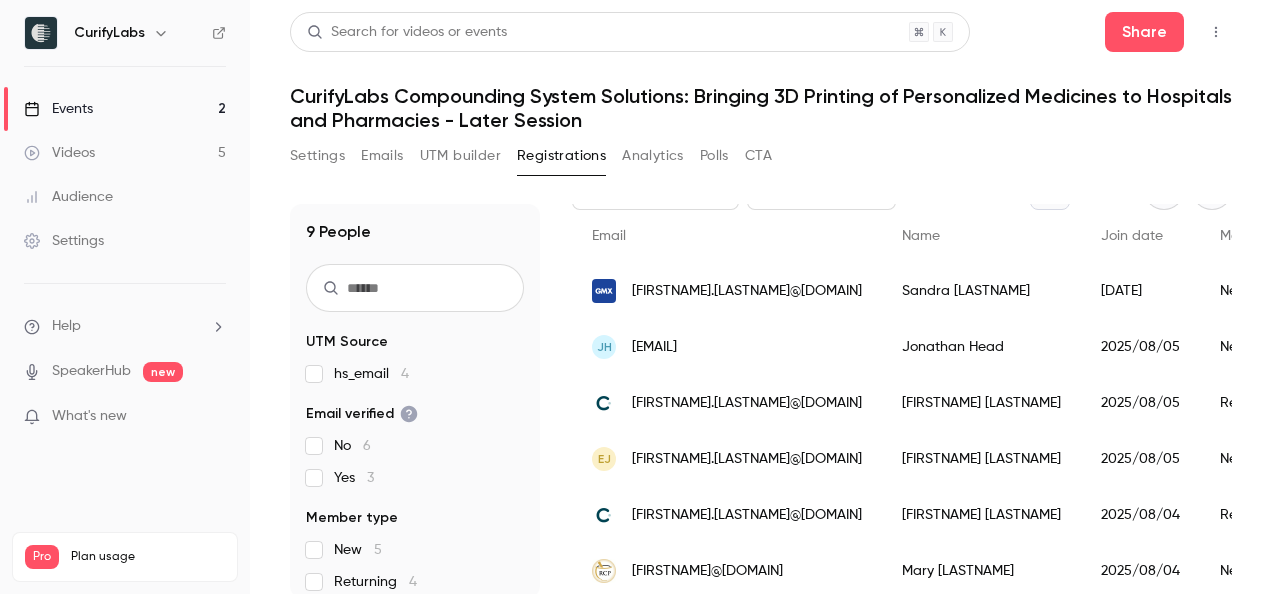 click on "[EMAIL]" at bounding box center [654, 347] 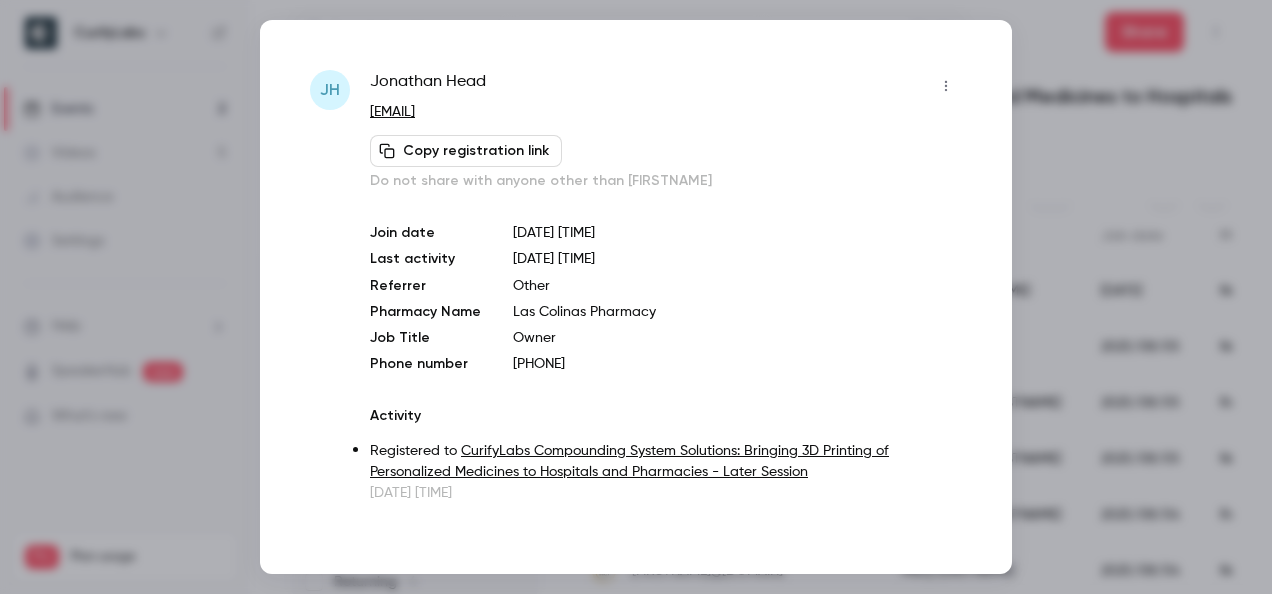 click at bounding box center [636, 297] 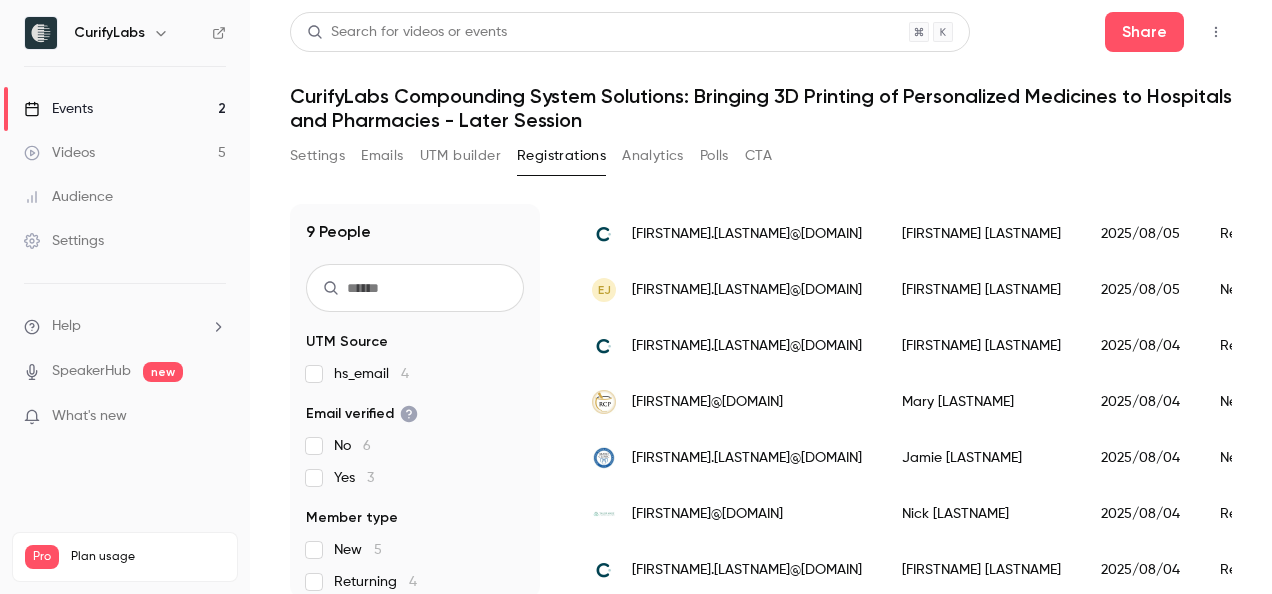 scroll, scrollTop: 316, scrollLeft: 0, axis: vertical 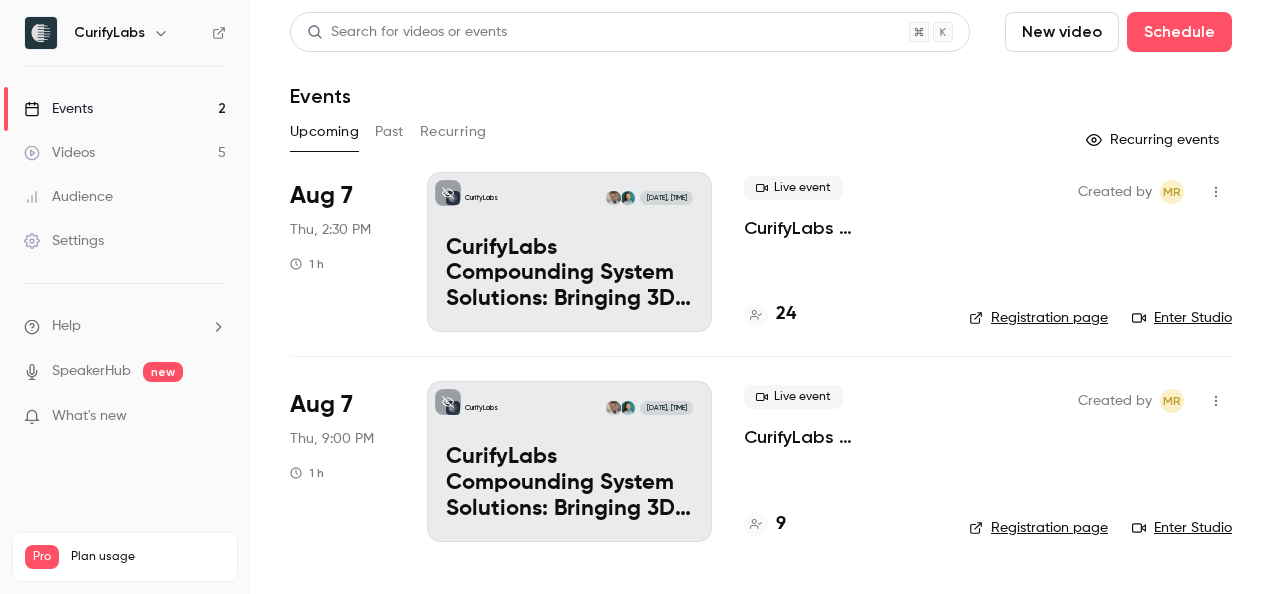 click on "Enter Studio" at bounding box center (1182, 318) 